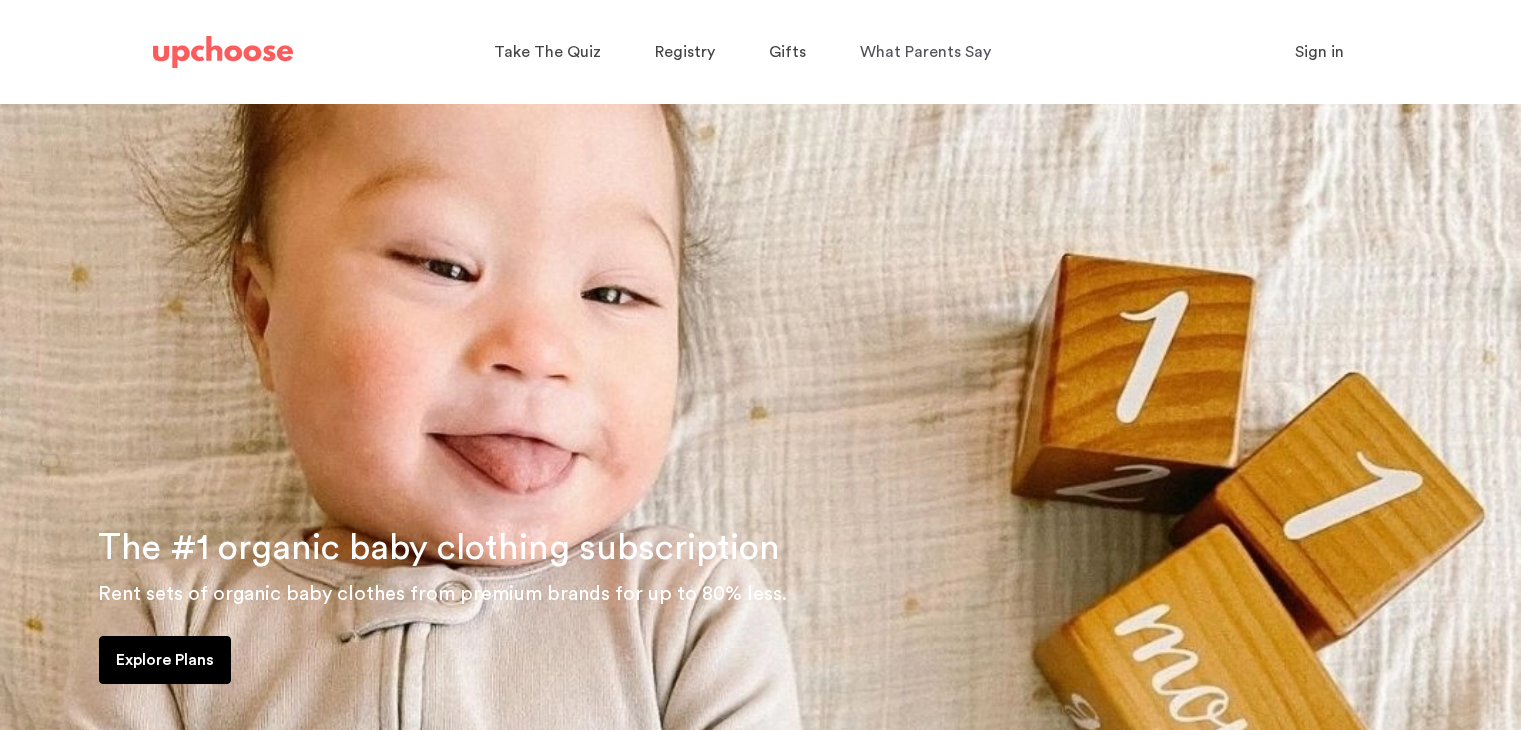 scroll, scrollTop: 264, scrollLeft: 0, axis: vertical 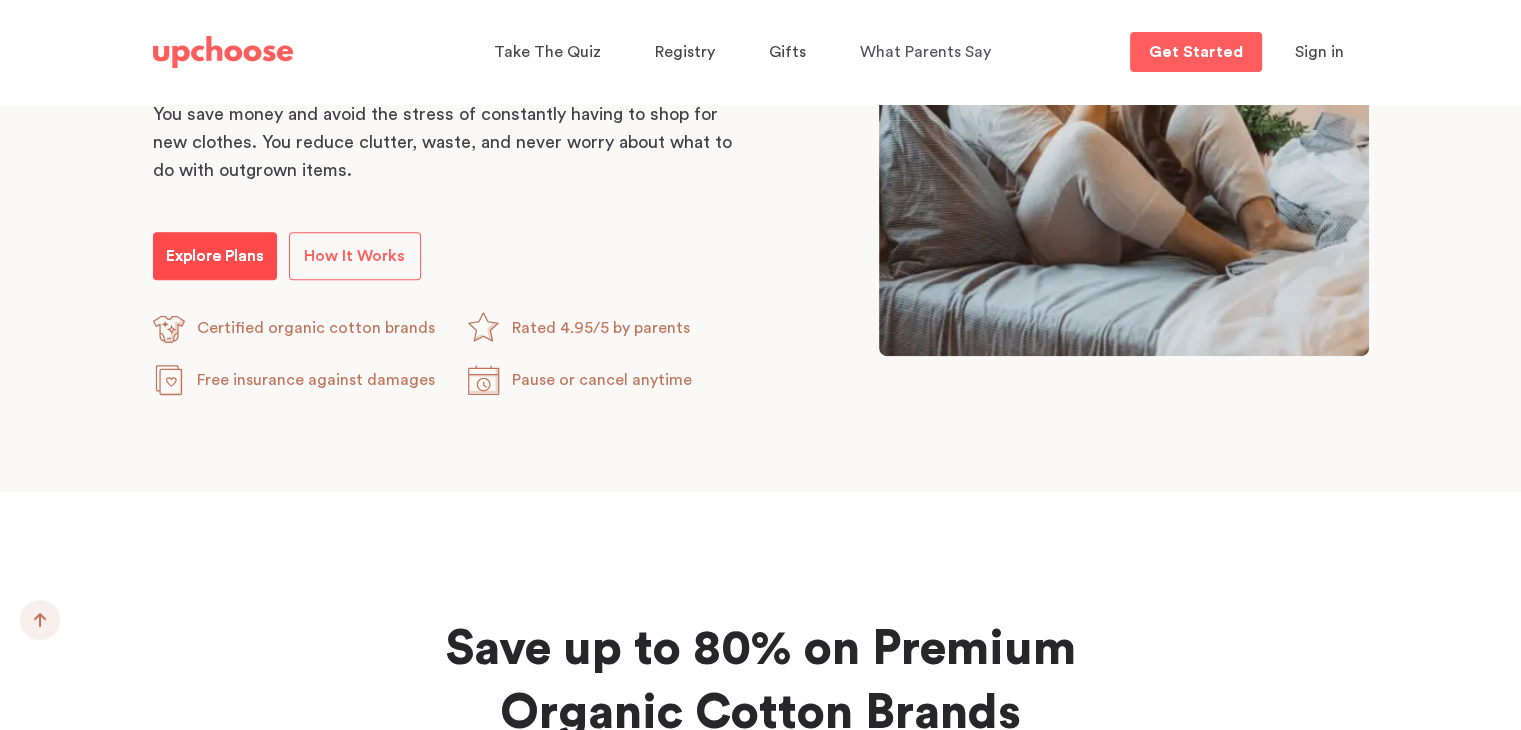 click on "Explore Plans" at bounding box center [215, 256] 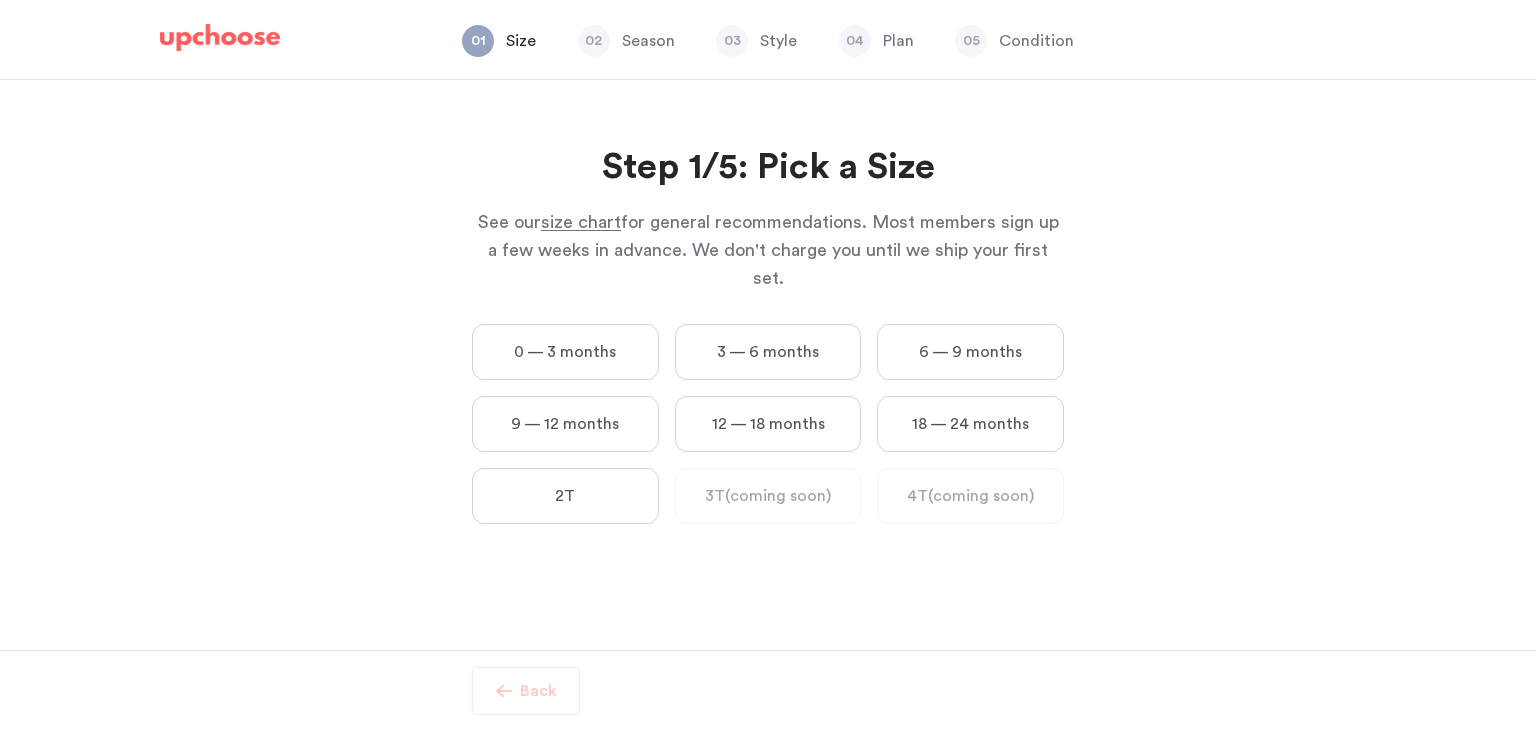scroll, scrollTop: 0, scrollLeft: 0, axis: both 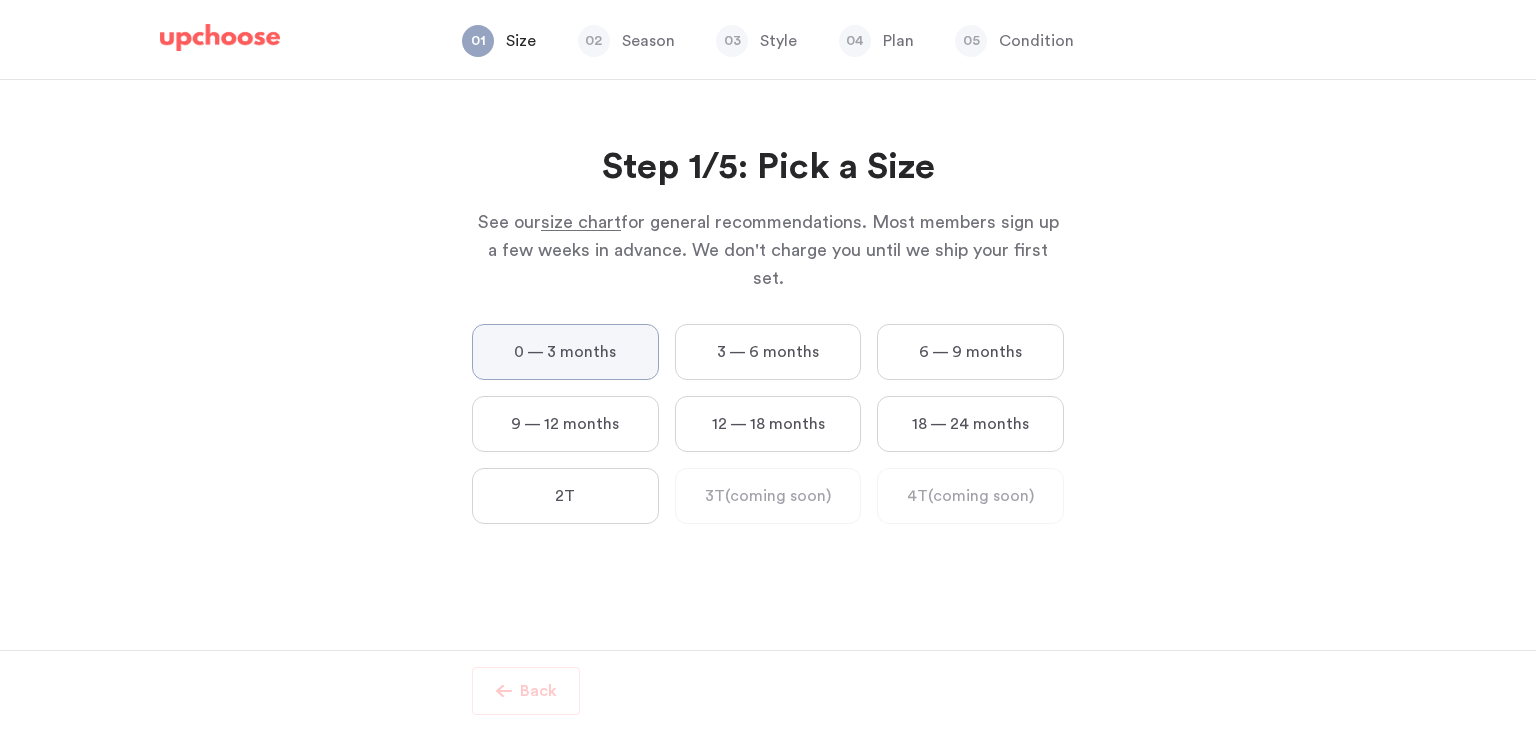 click on "0 — 3 months" at bounding box center [0, 0] 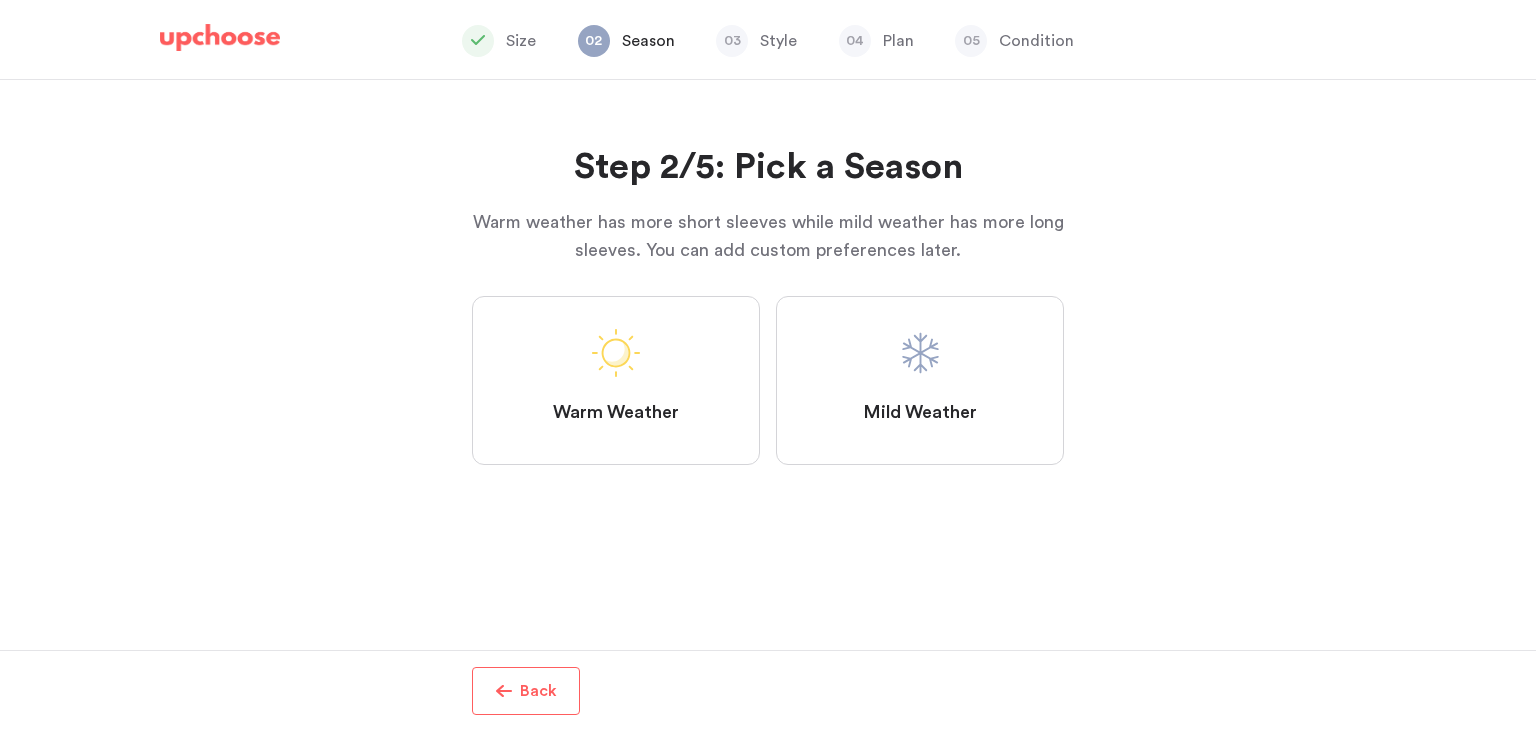 click on "Warm Weather" at bounding box center (616, 380) 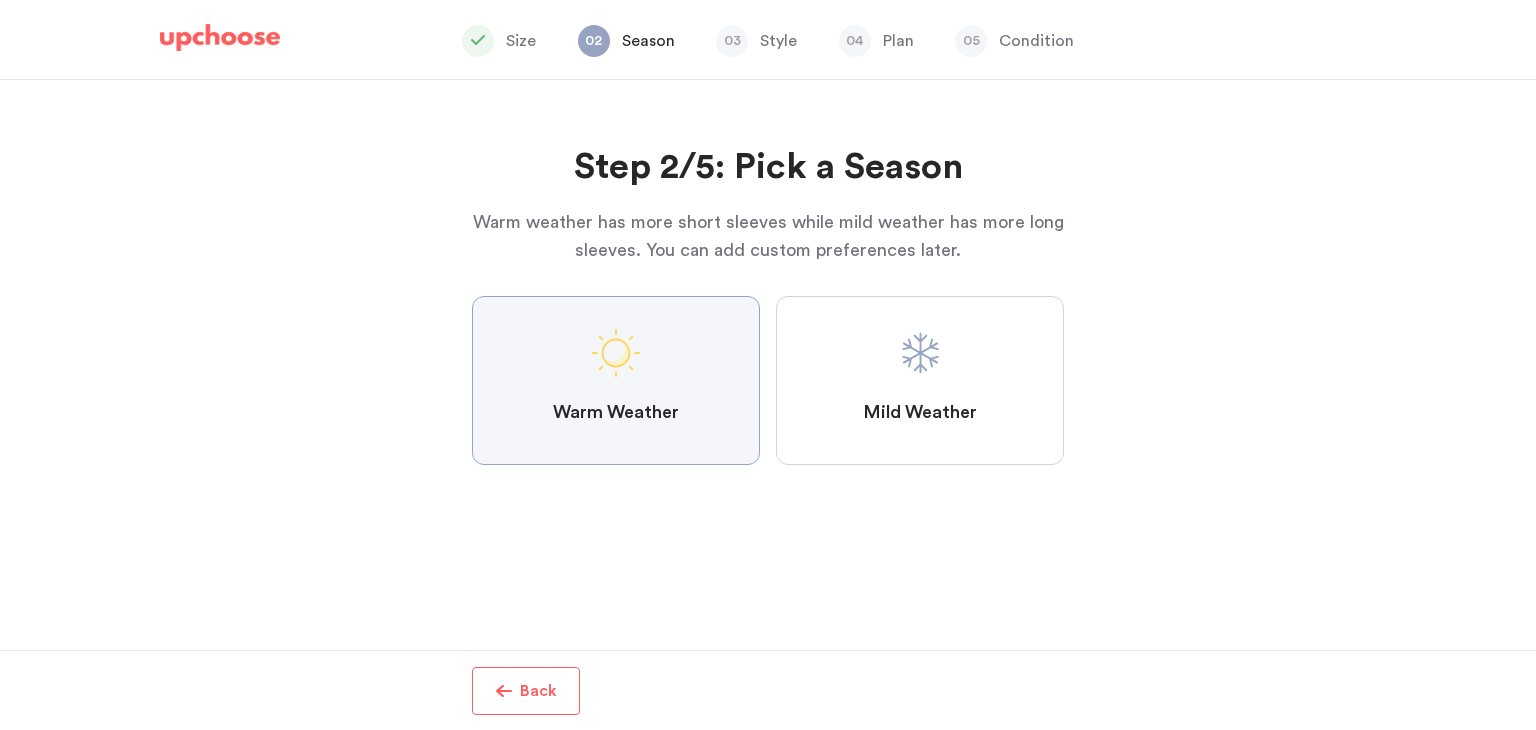 click on "Warm Weather" at bounding box center [0, 0] 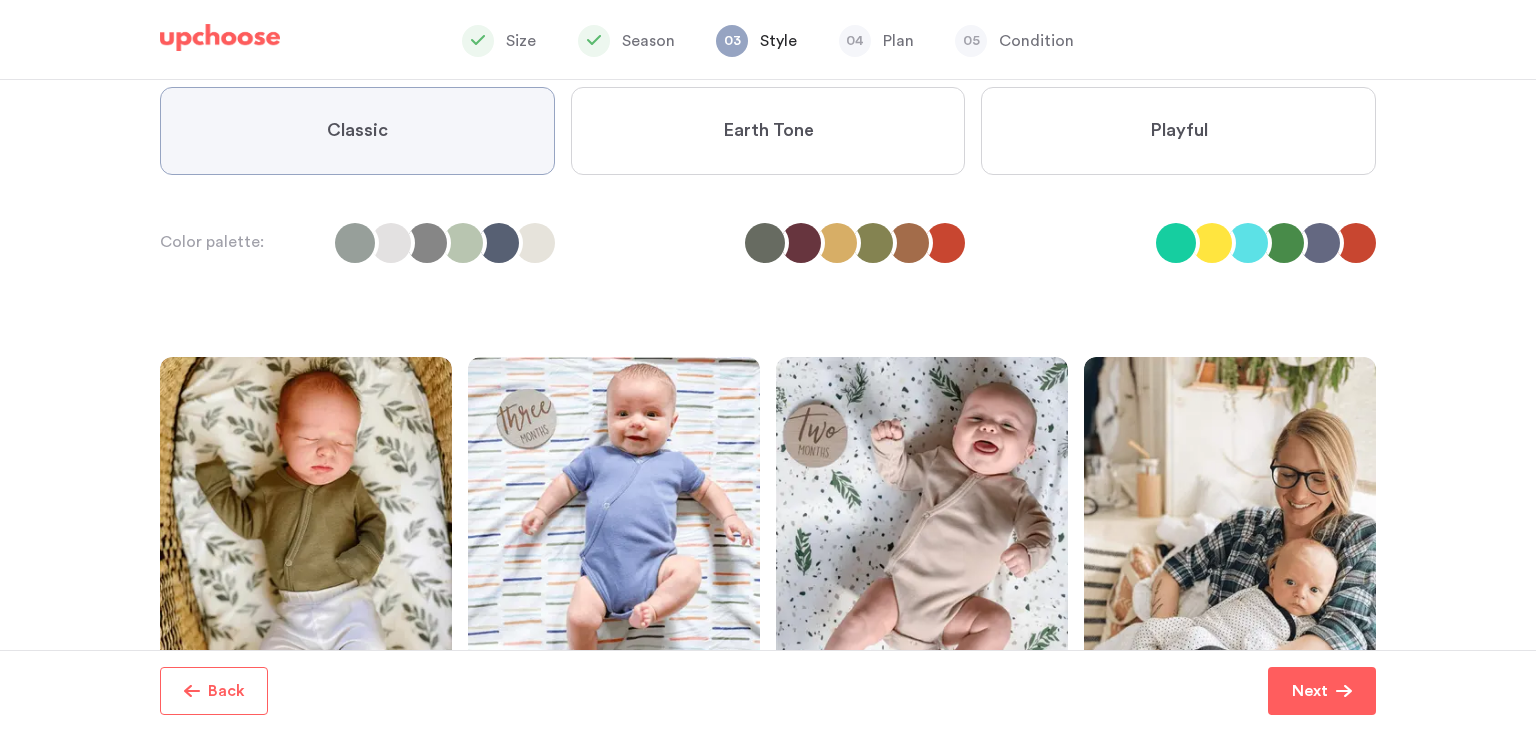 scroll, scrollTop: 149, scrollLeft: 0, axis: vertical 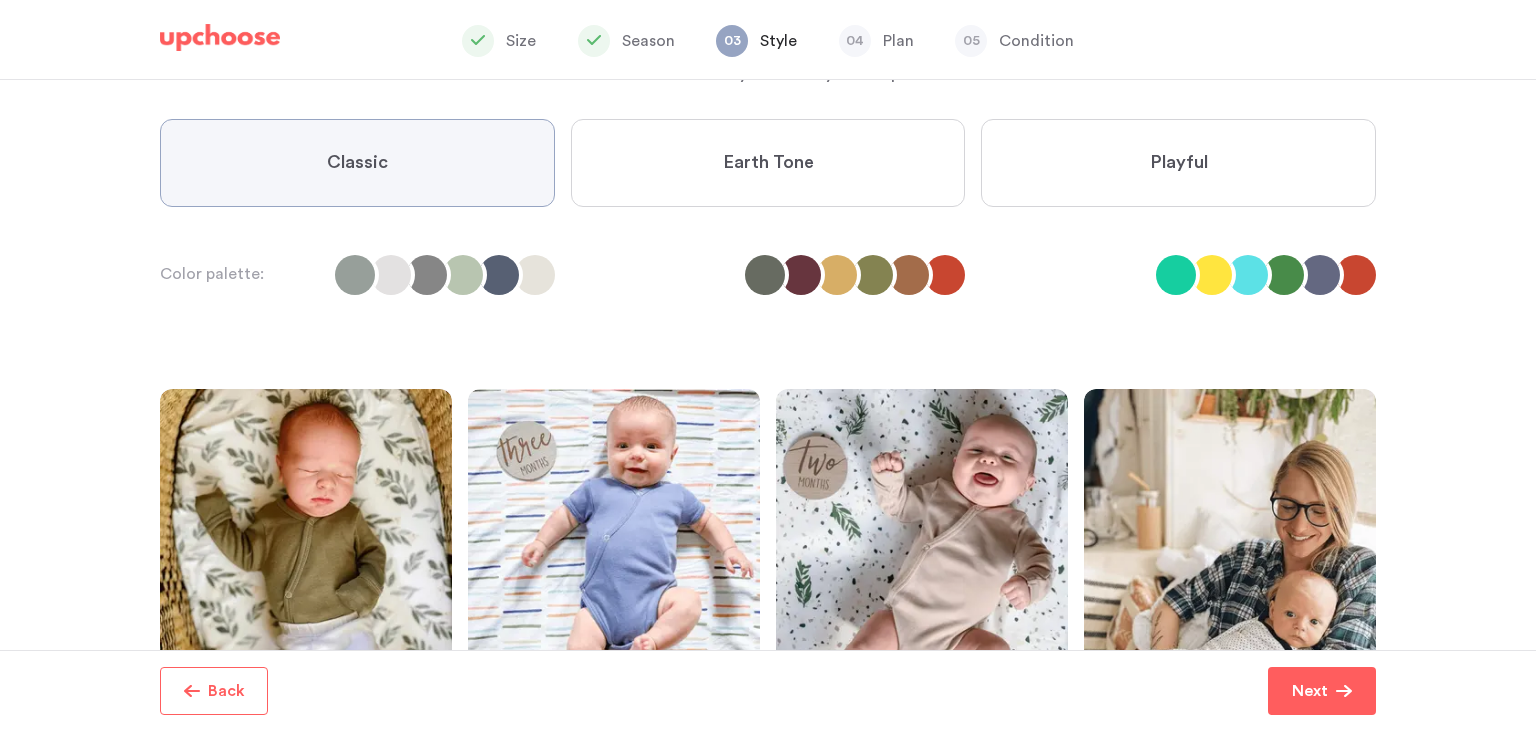 click on "Classic" at bounding box center [357, 163] 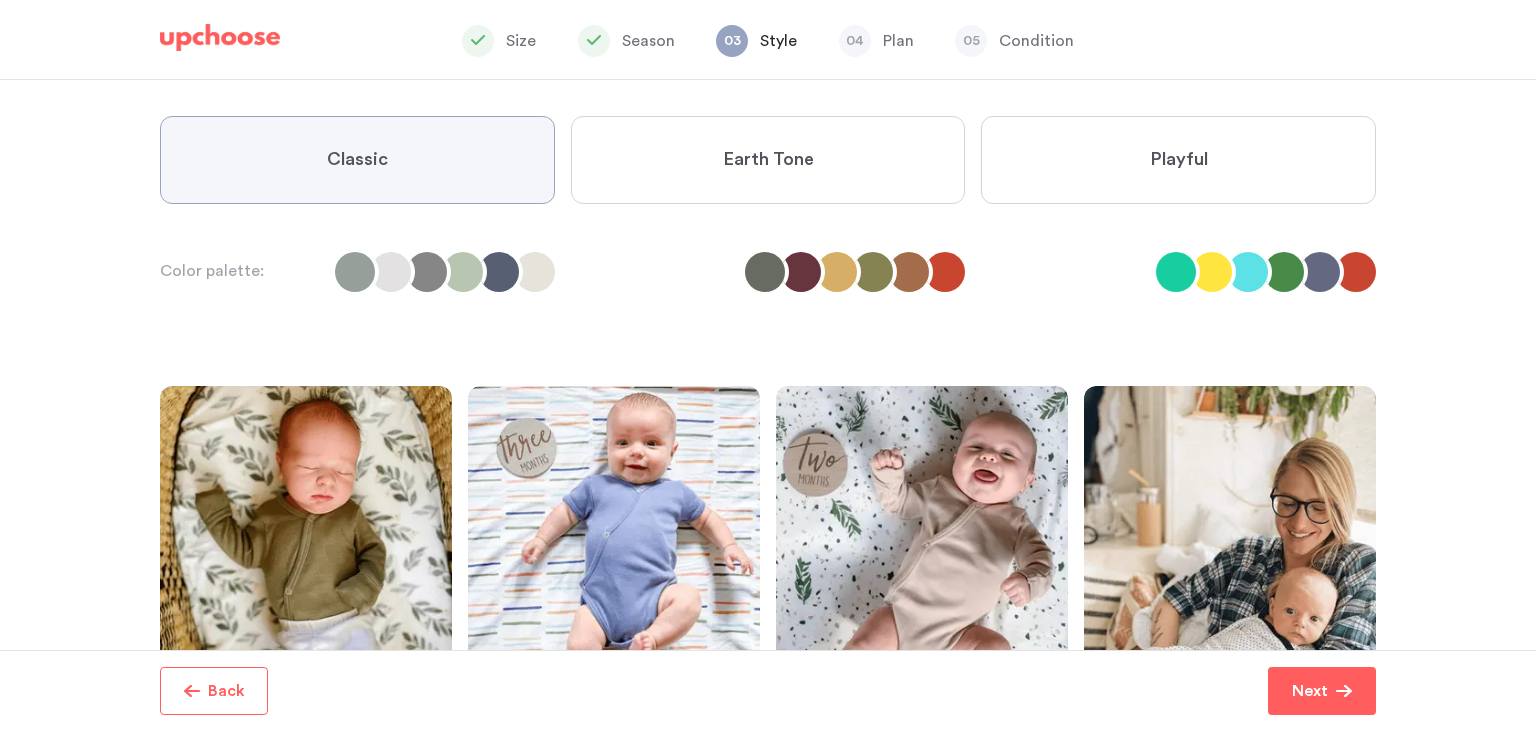scroll, scrollTop: 153, scrollLeft: 0, axis: vertical 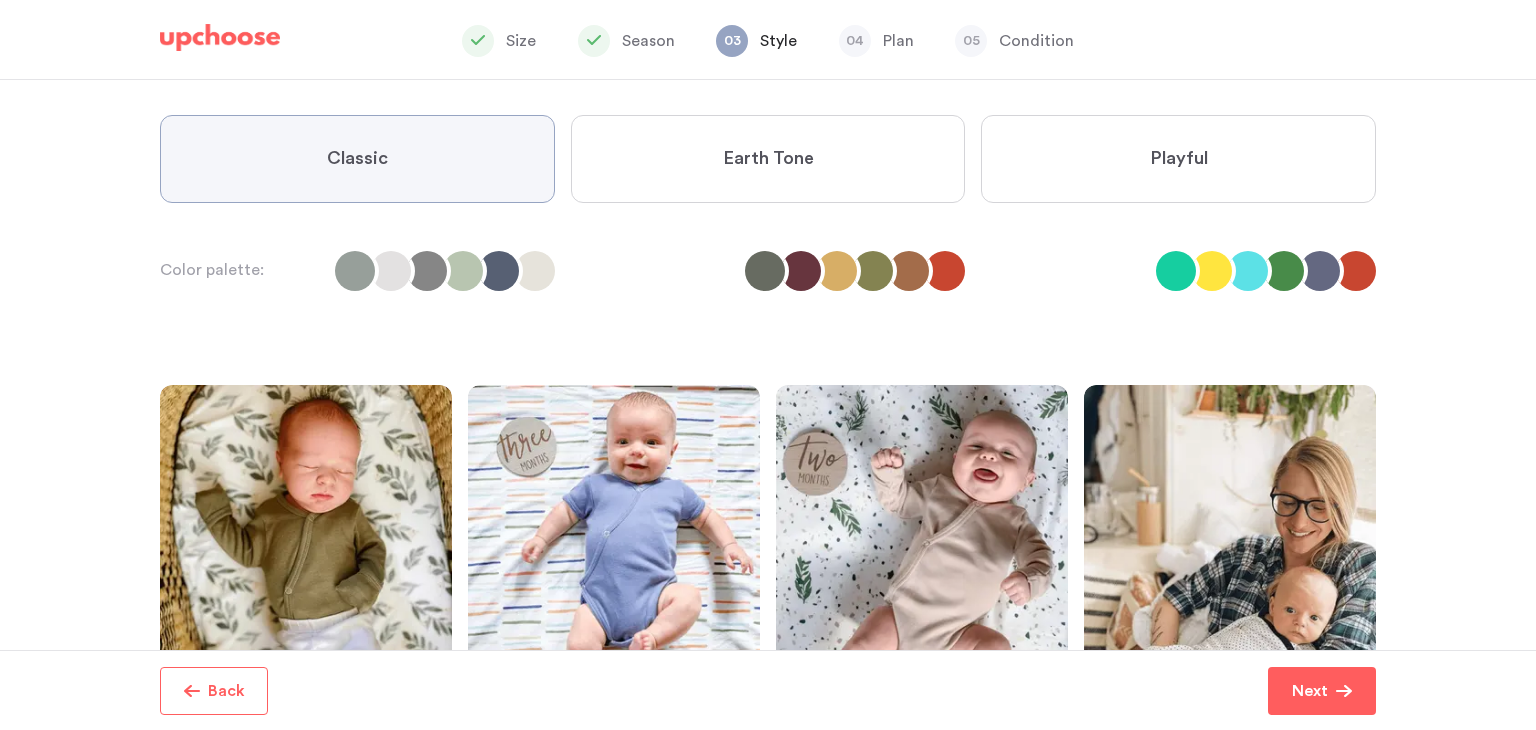 click on "Playful" at bounding box center [1179, 159] 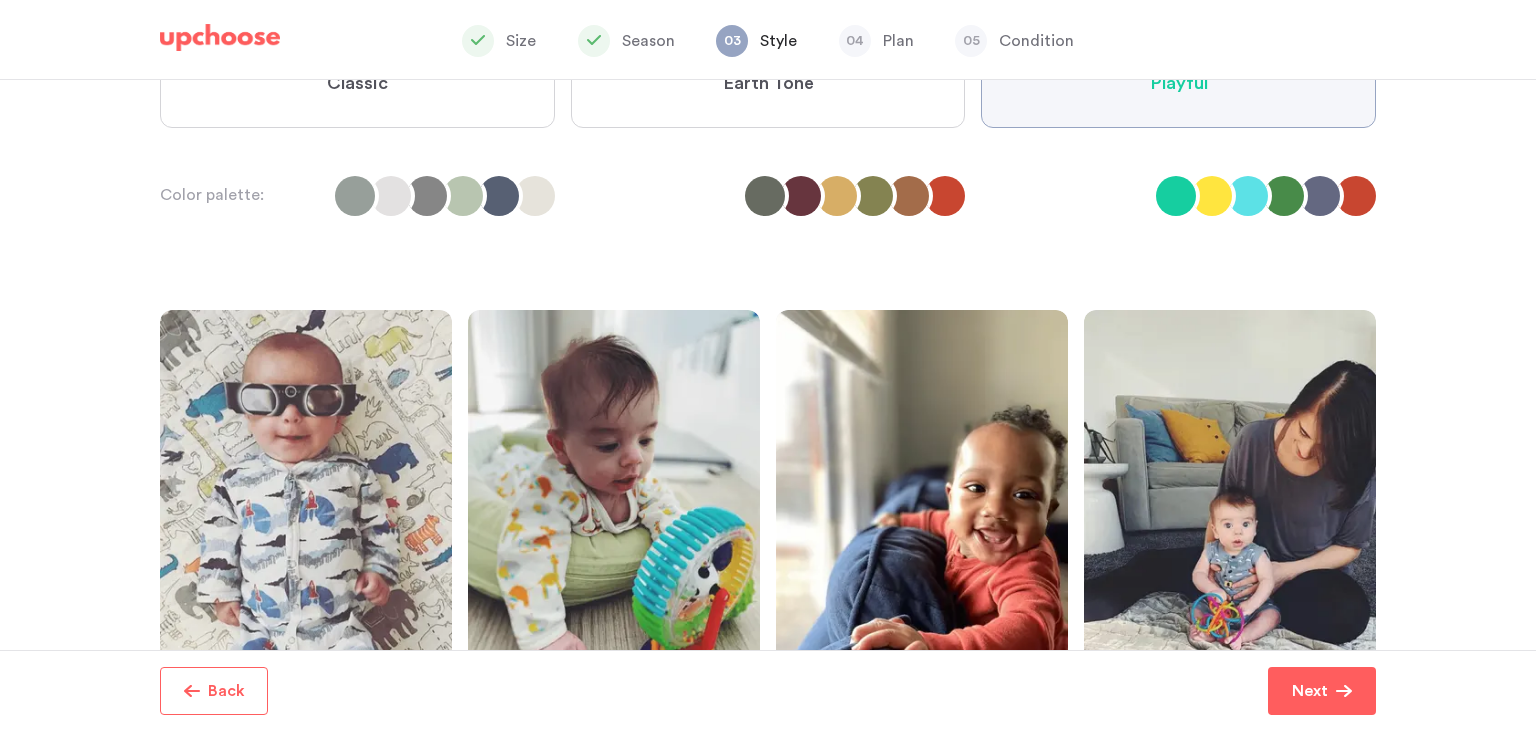 scroll, scrollTop: 226, scrollLeft: 0, axis: vertical 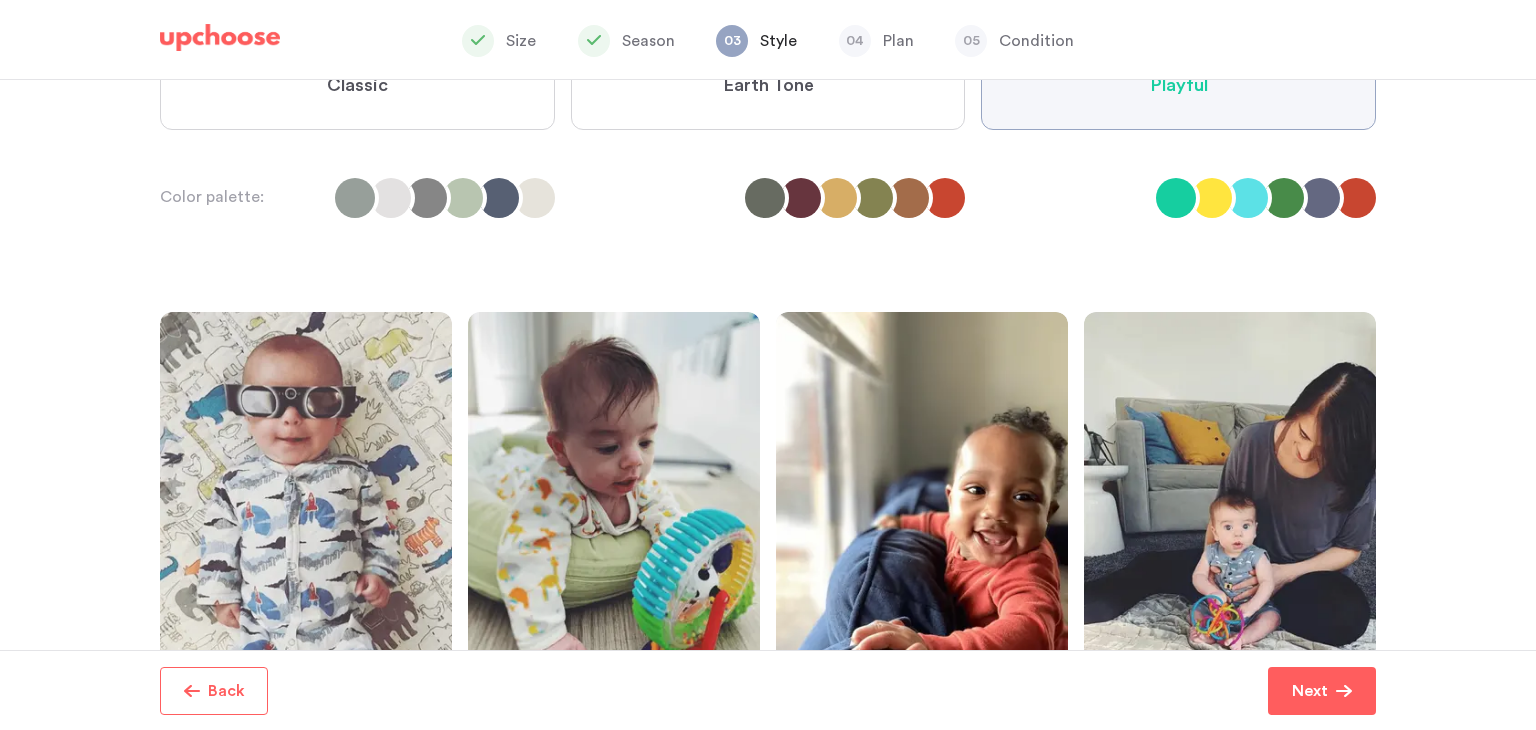 click on "Earth Tone" at bounding box center [768, 86] 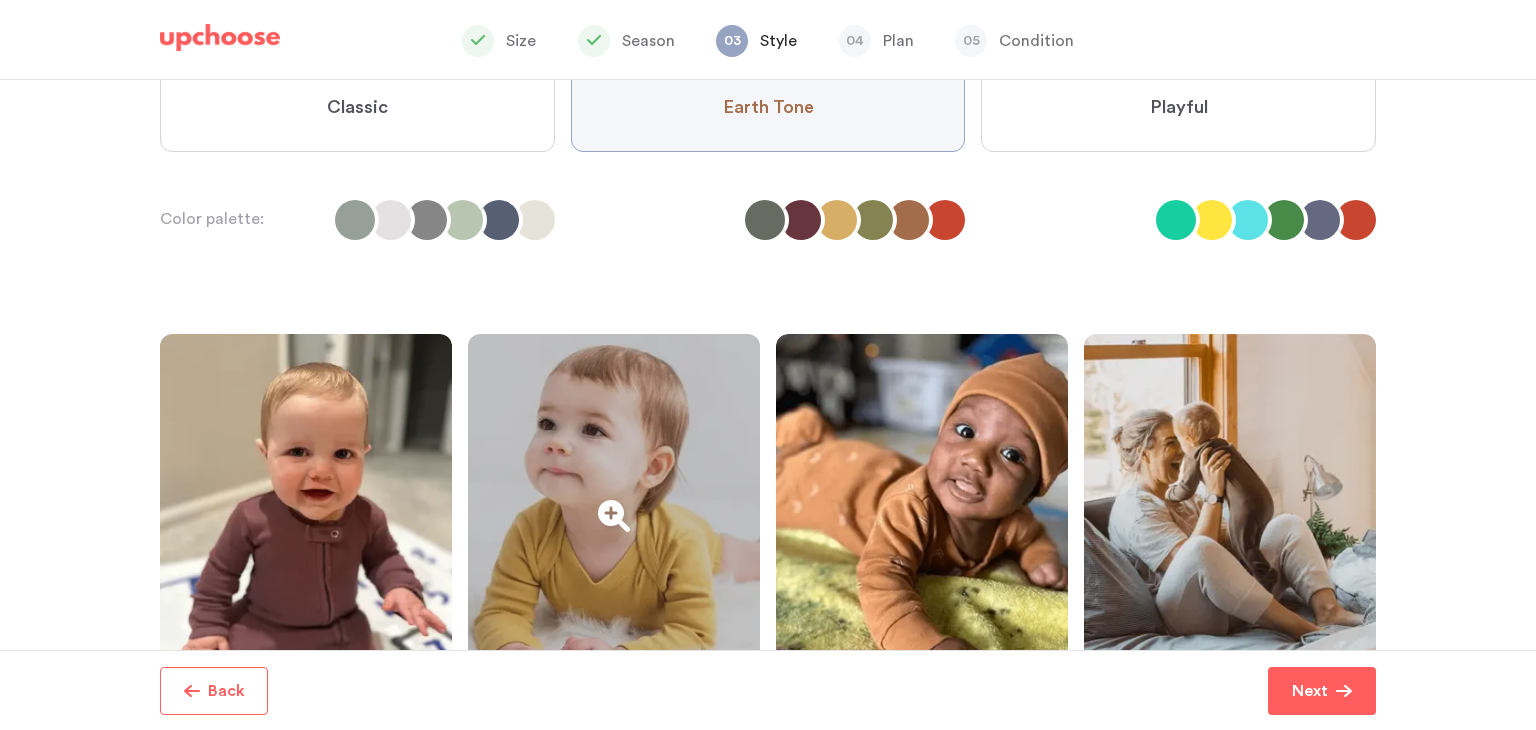 scroll, scrollTop: 182, scrollLeft: 0, axis: vertical 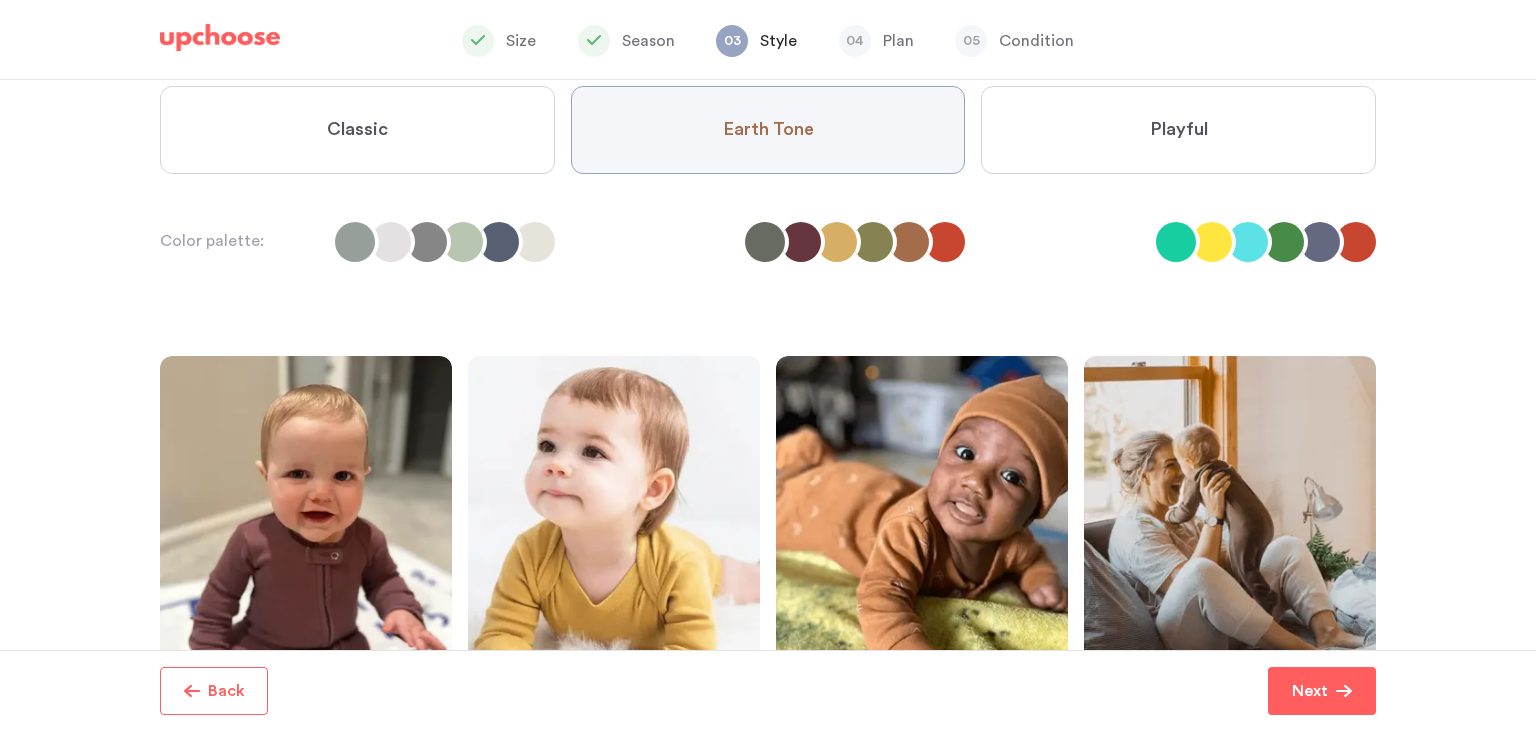 click on "Playful" at bounding box center (1178, 130) 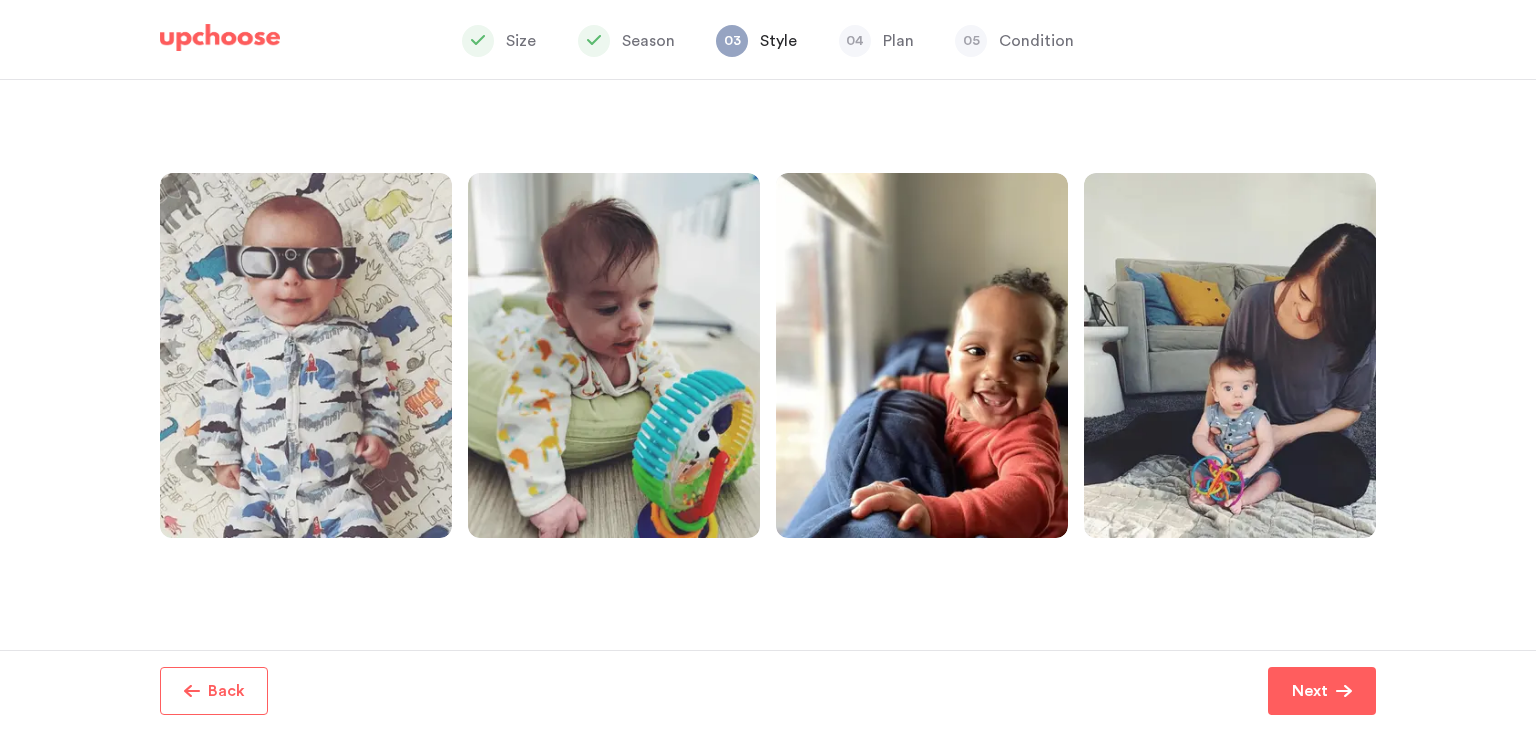 scroll, scrollTop: 366, scrollLeft: 0, axis: vertical 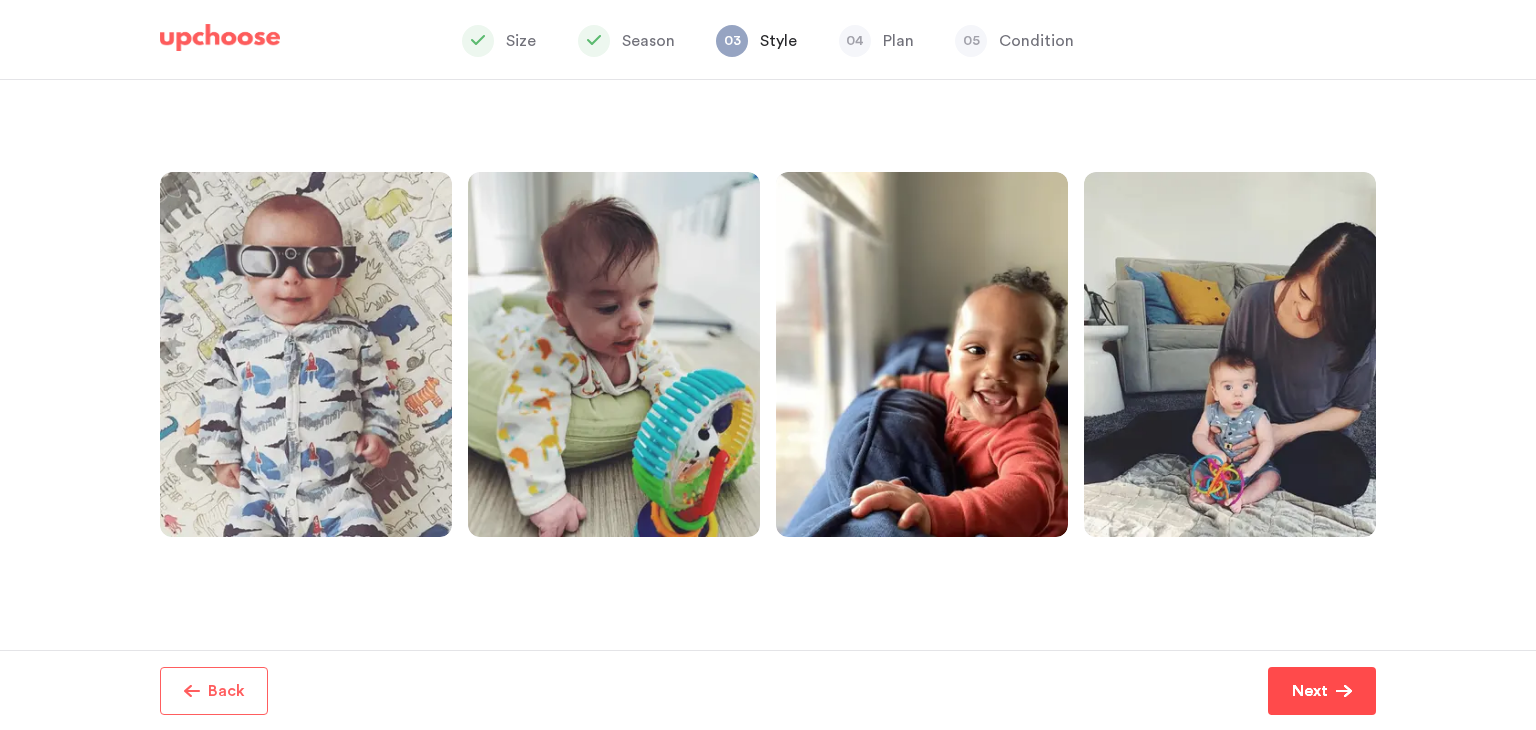 click on "Next" at bounding box center [1310, 691] 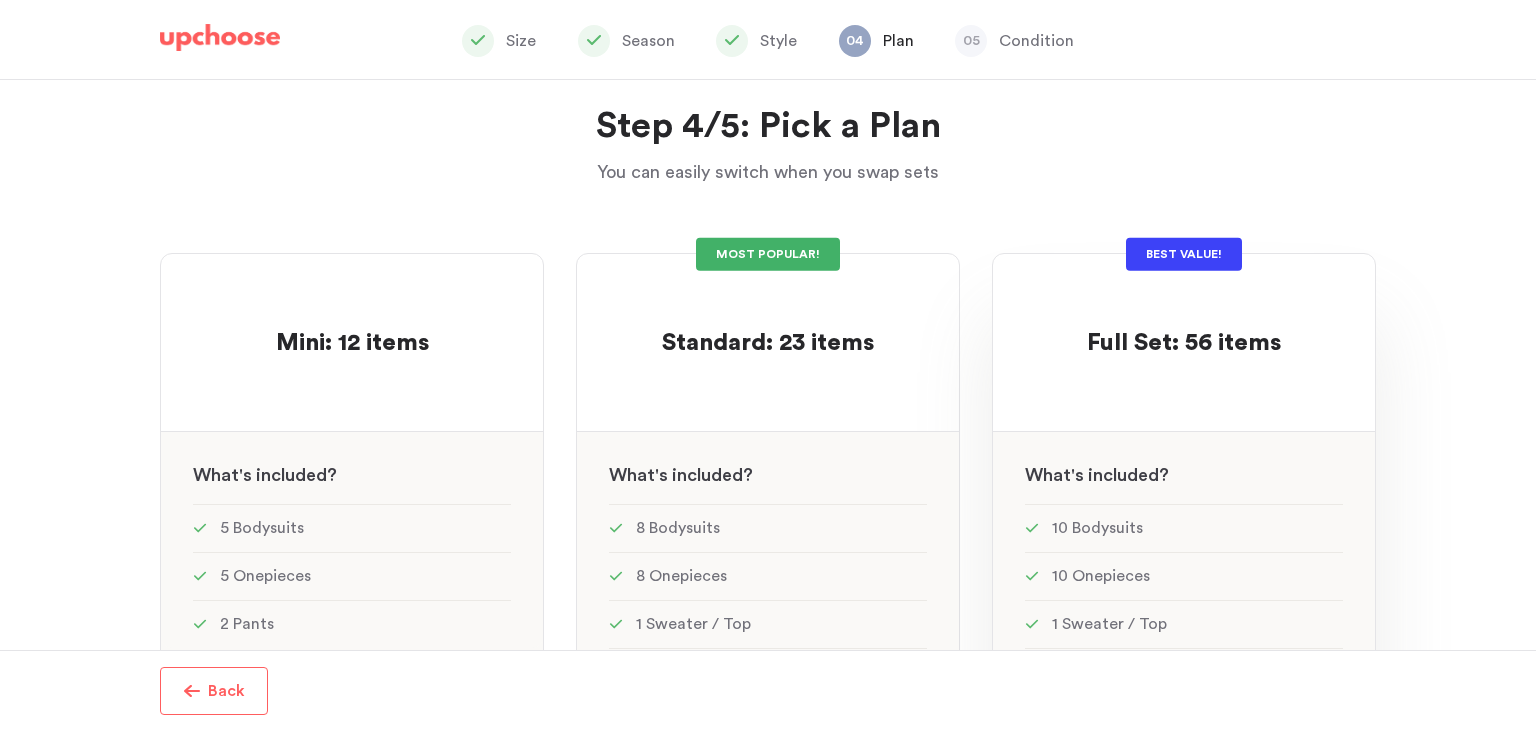 scroll, scrollTop: 86, scrollLeft: 0, axis: vertical 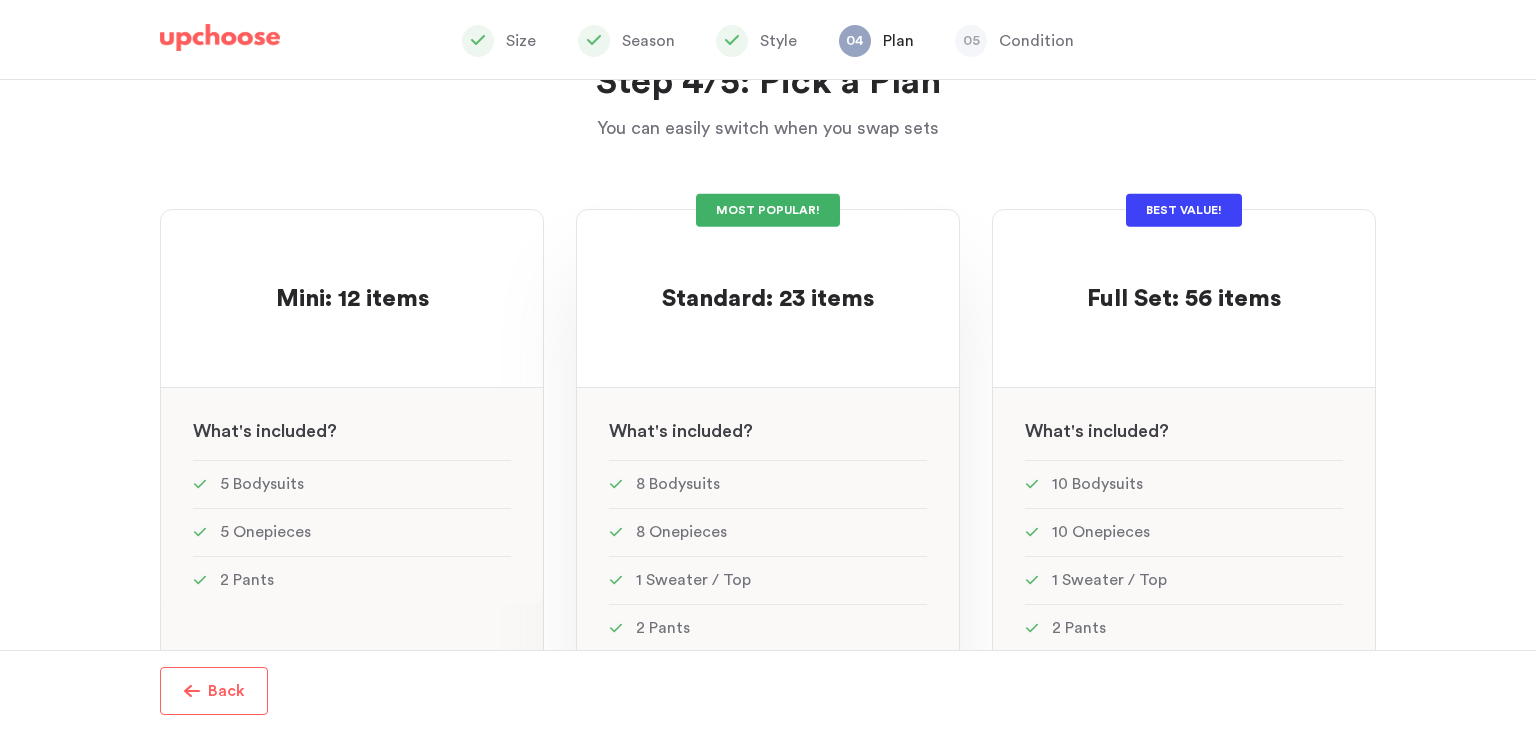 click on "Standard: 23 items" at bounding box center [768, 299] 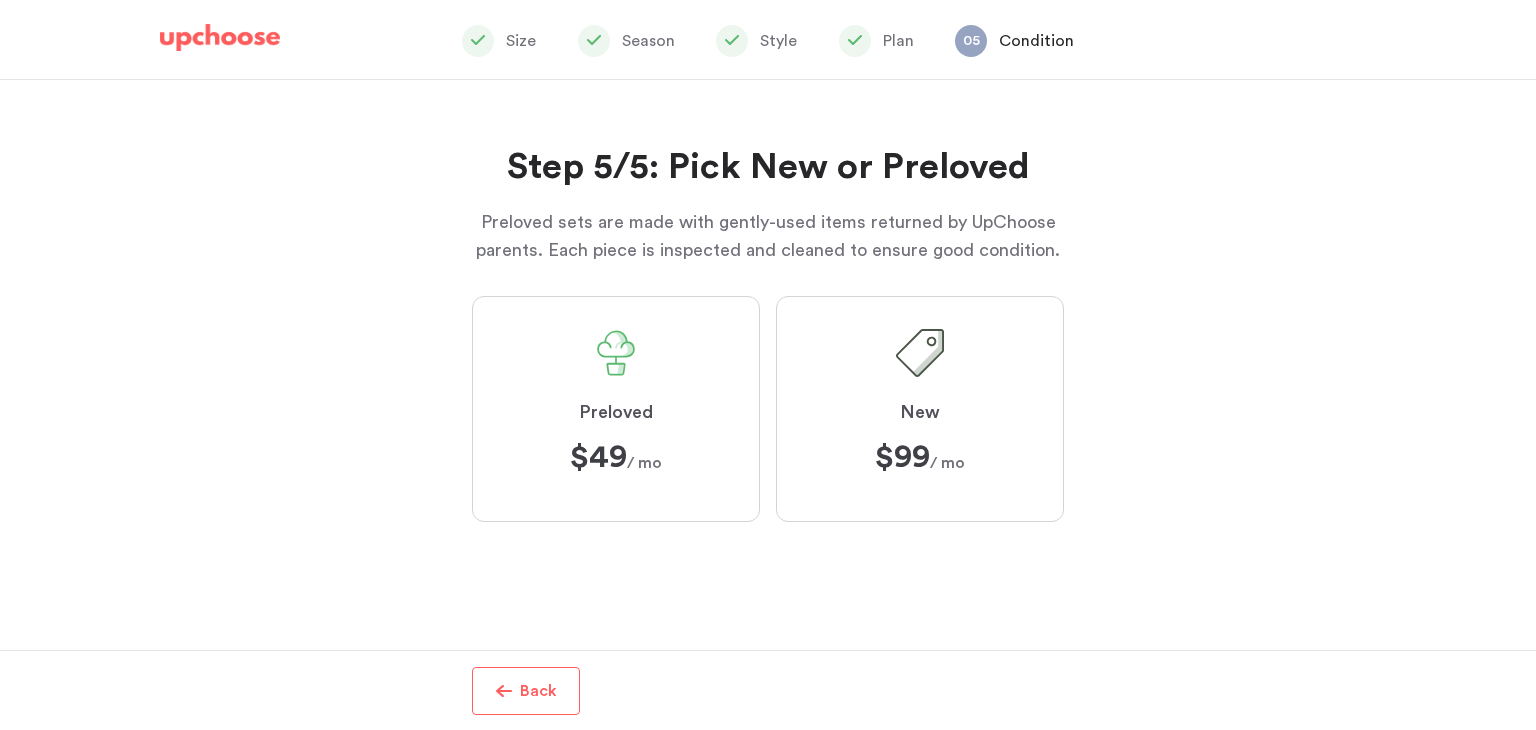 click on "Preloved $49 $49  / mo" at bounding box center [616, 409] 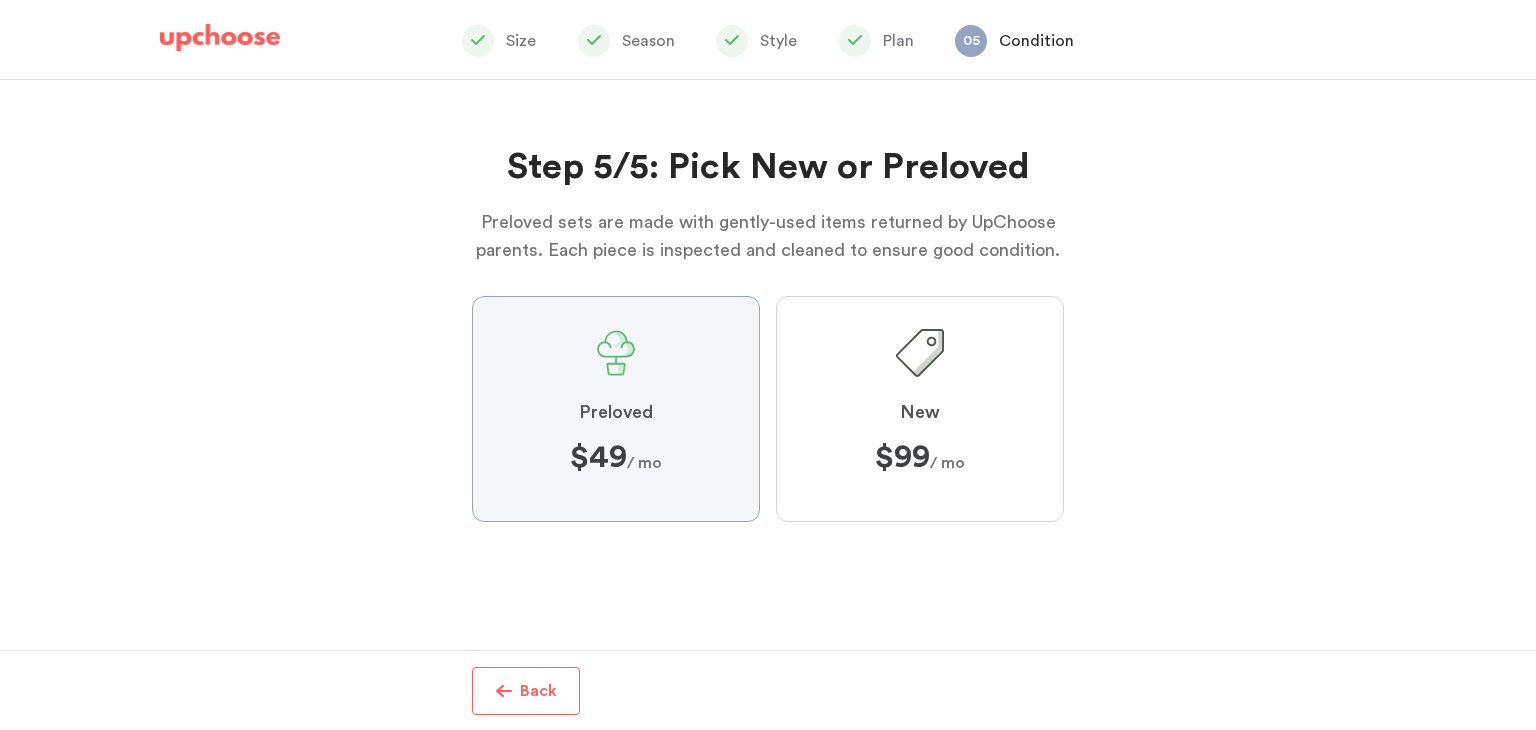 click on "Preloved $49 $49  / mo" at bounding box center [0, 0] 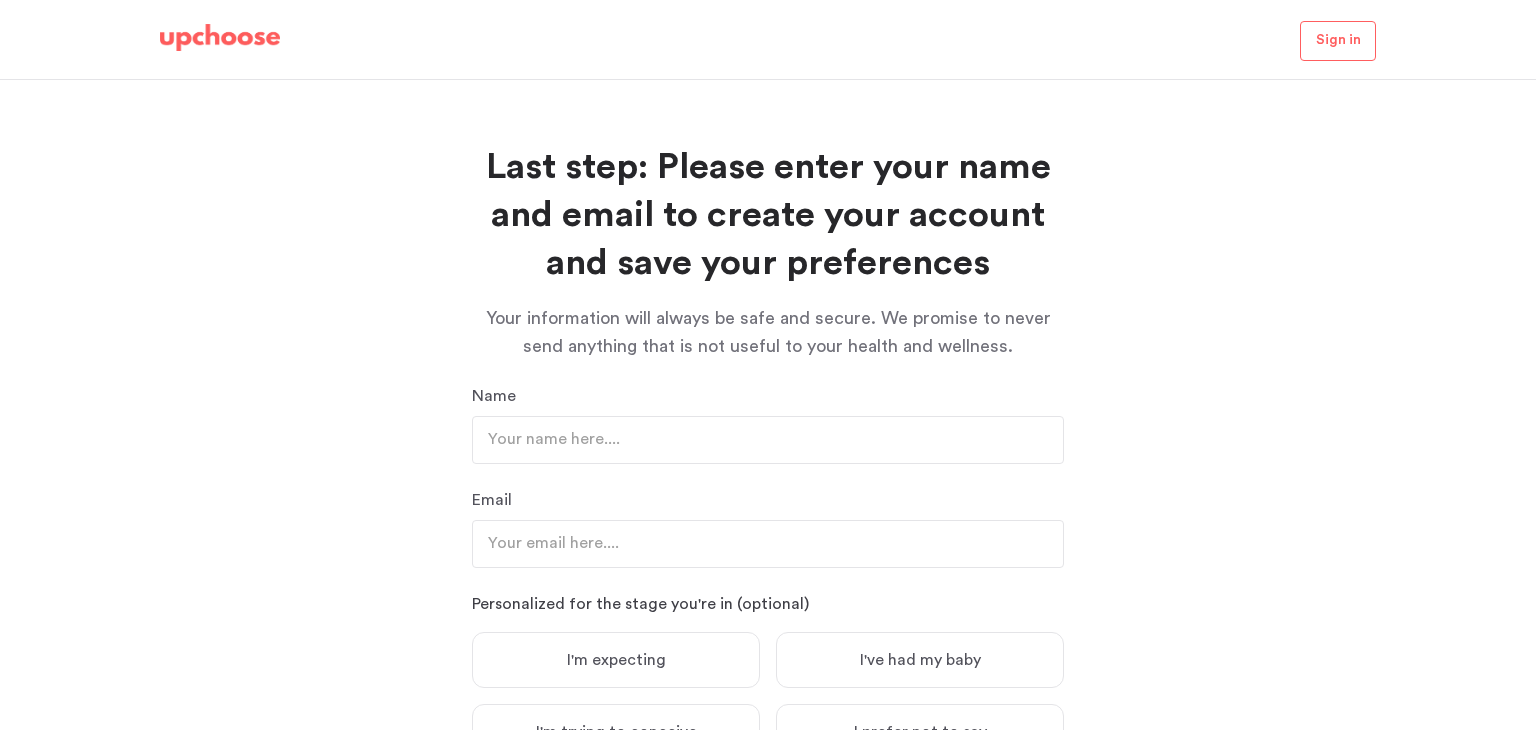 scroll, scrollTop: 345, scrollLeft: 0, axis: vertical 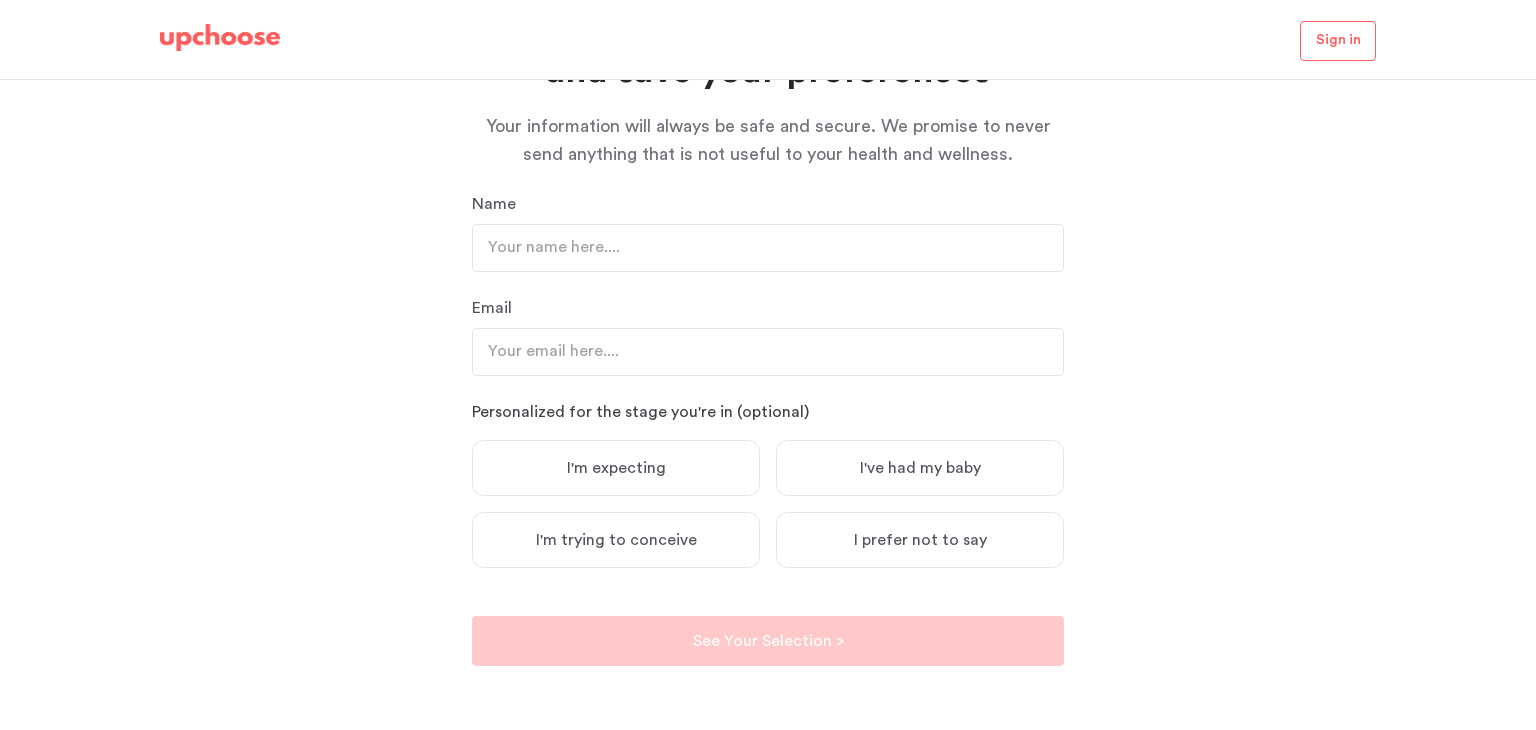 click on "Email" at bounding box center [768, 308] 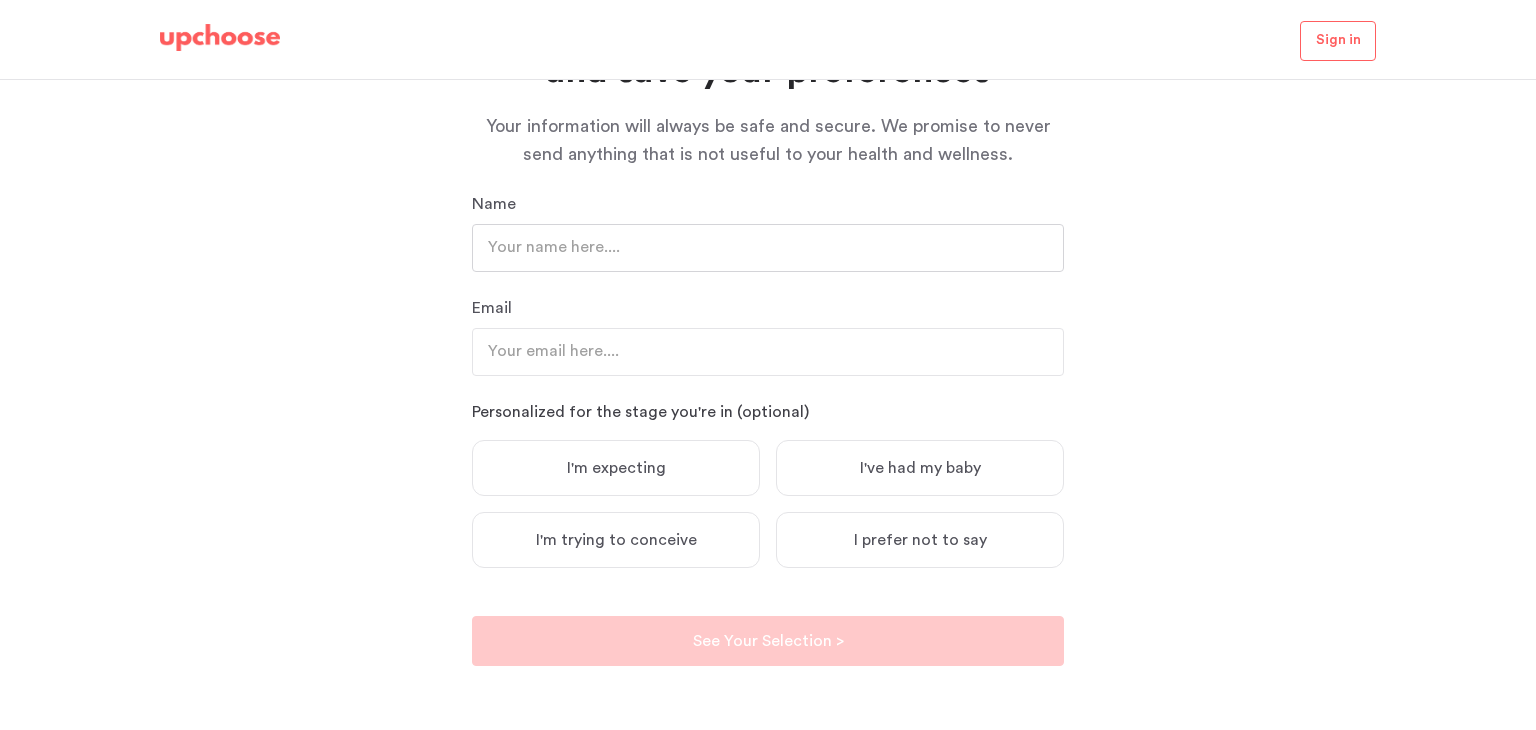 click at bounding box center (768, 248) 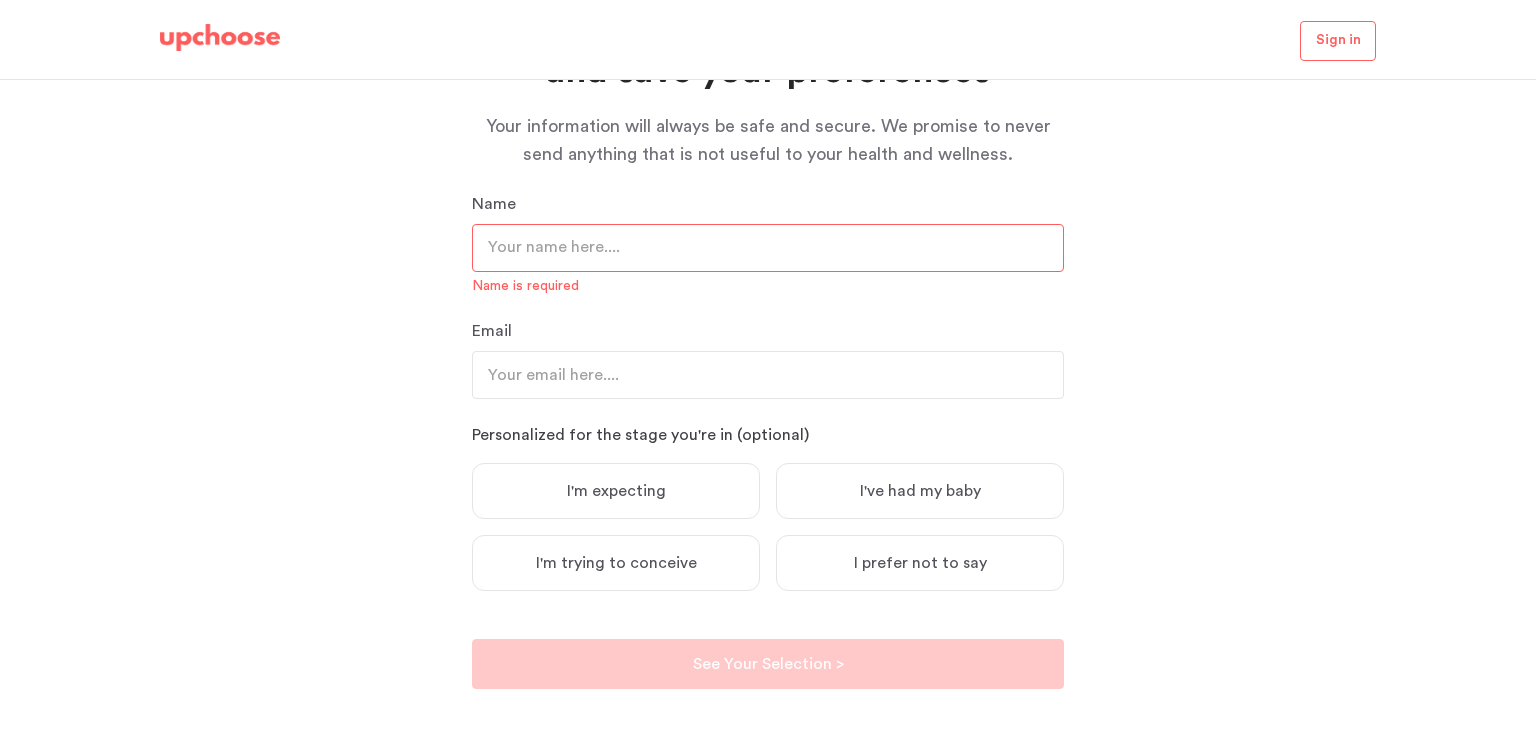 click on "Last step: Please enter your name and email to create your account and save your preferences Your information will always be safe and secure. We promise to never send anything that is not useful to your health and wellness. Last step: Please enter your name and email to create your account and save your preferences Your information will always be safe and secure. We promise to never send anything that is not useful to your health and wellness. Name Name is required Email Personalized for the stage you're in (optional) I'm expecting I've had my baby I'm trying to conceive I prefer not to say See Your Selection > See Your Selection >" at bounding box center [768, 405] 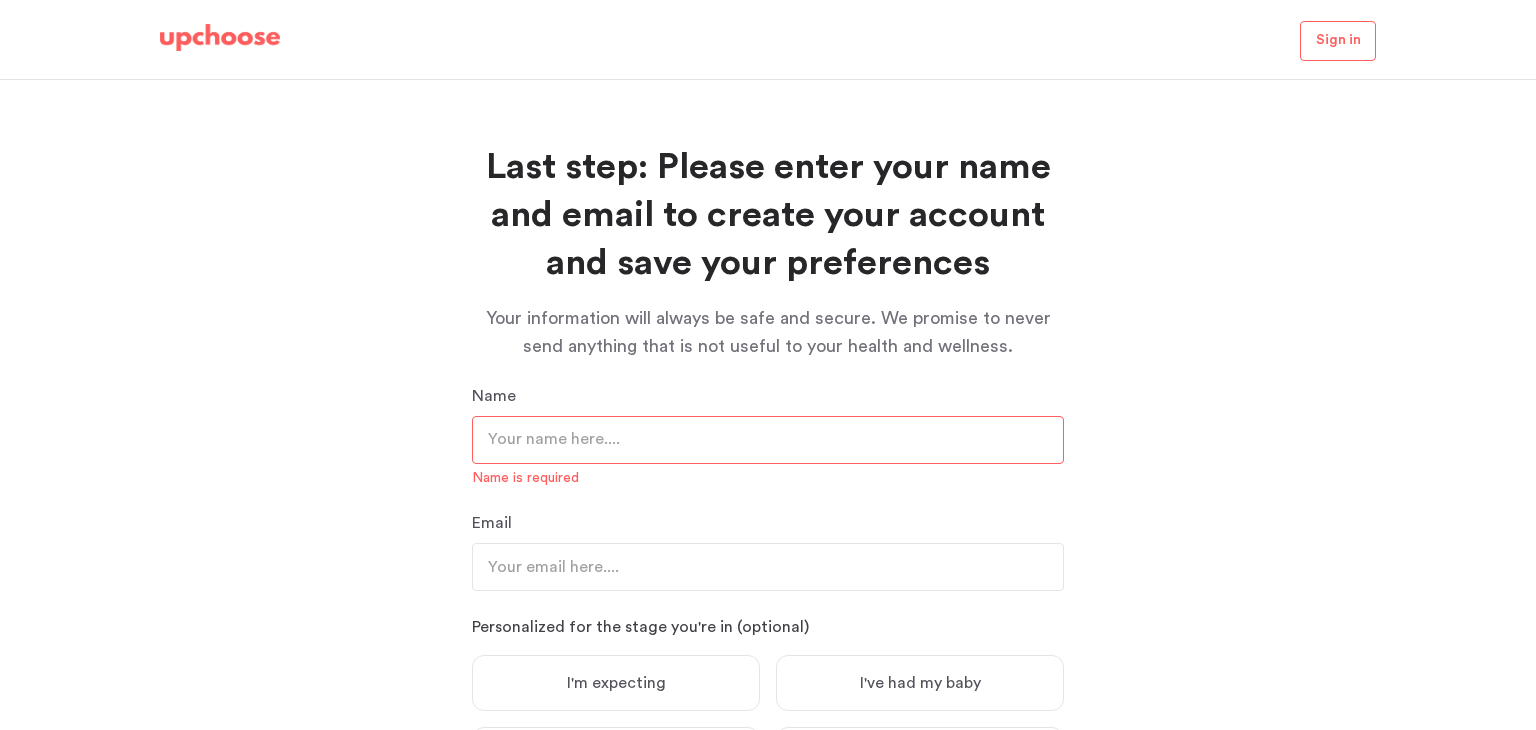click at bounding box center [220, 38] 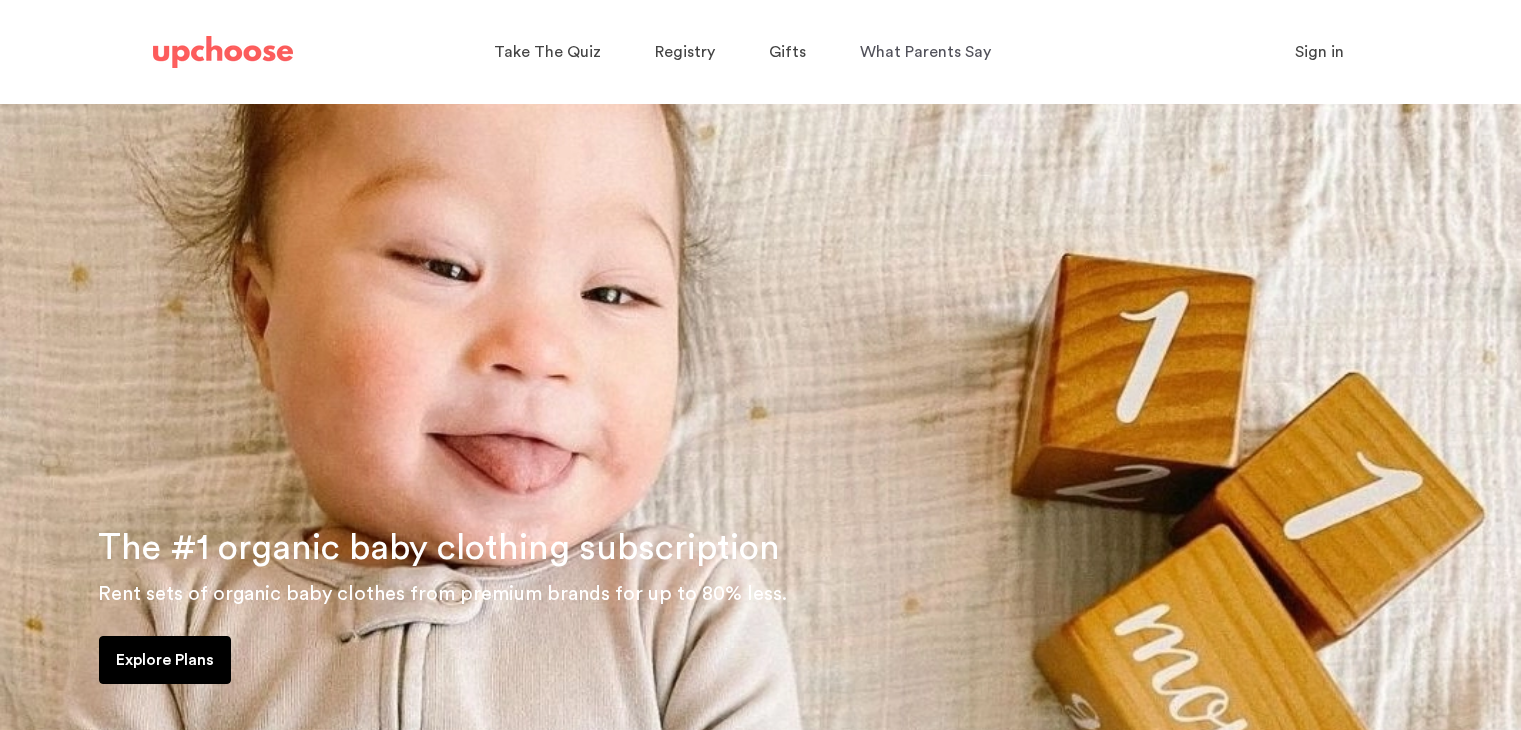 scroll, scrollTop: 0, scrollLeft: 0, axis: both 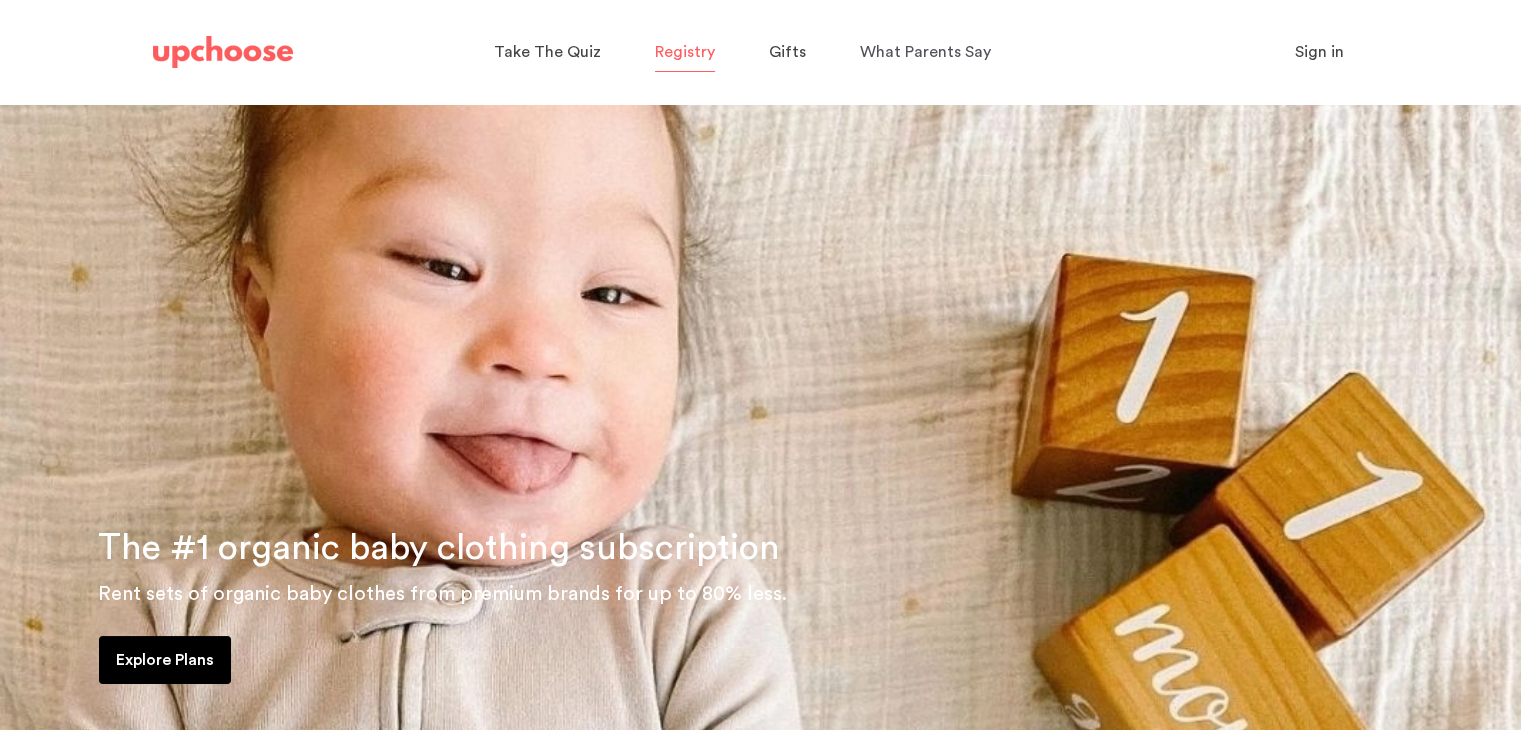 click on "Registry" at bounding box center (685, 52) 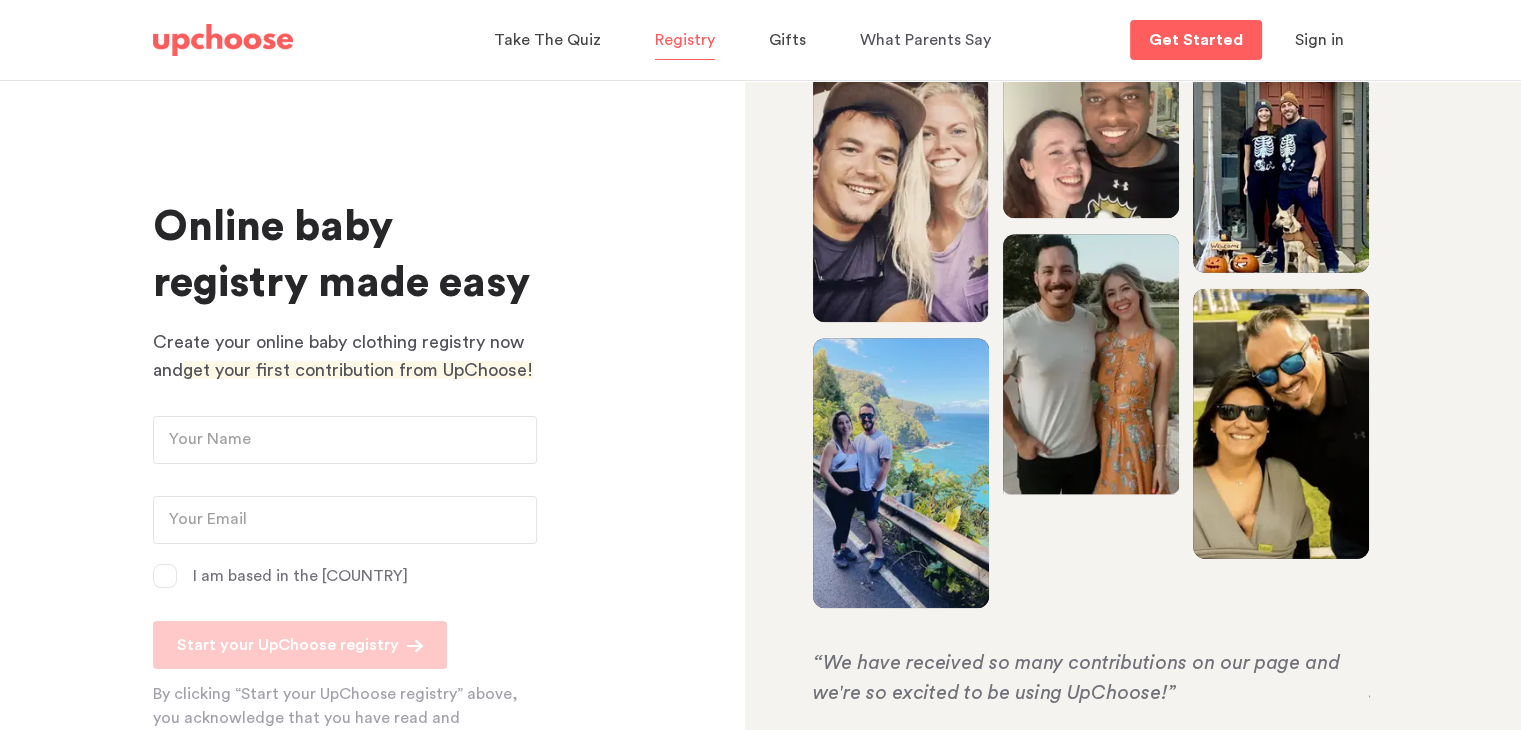 scroll, scrollTop: 48, scrollLeft: 0, axis: vertical 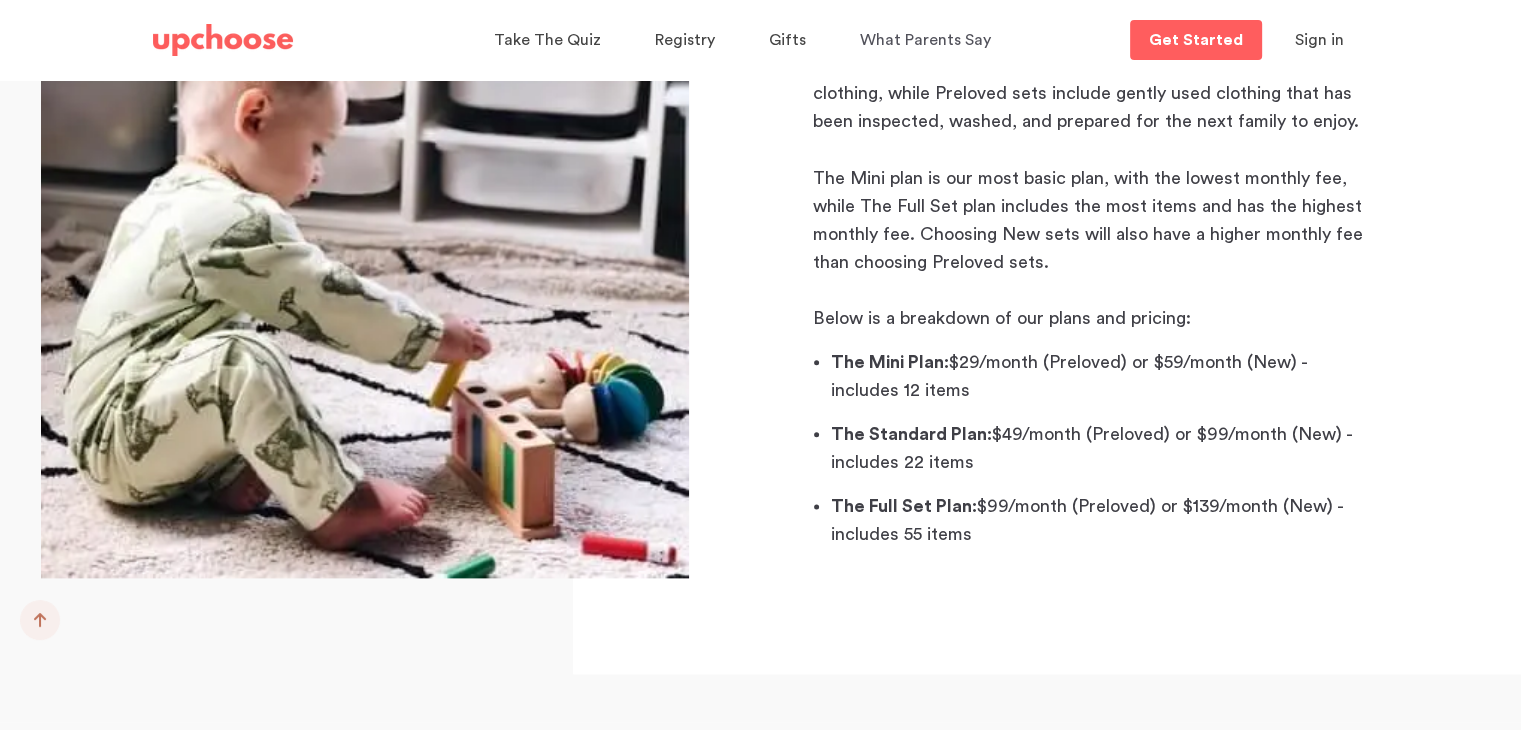 click at bounding box center [365, 175] 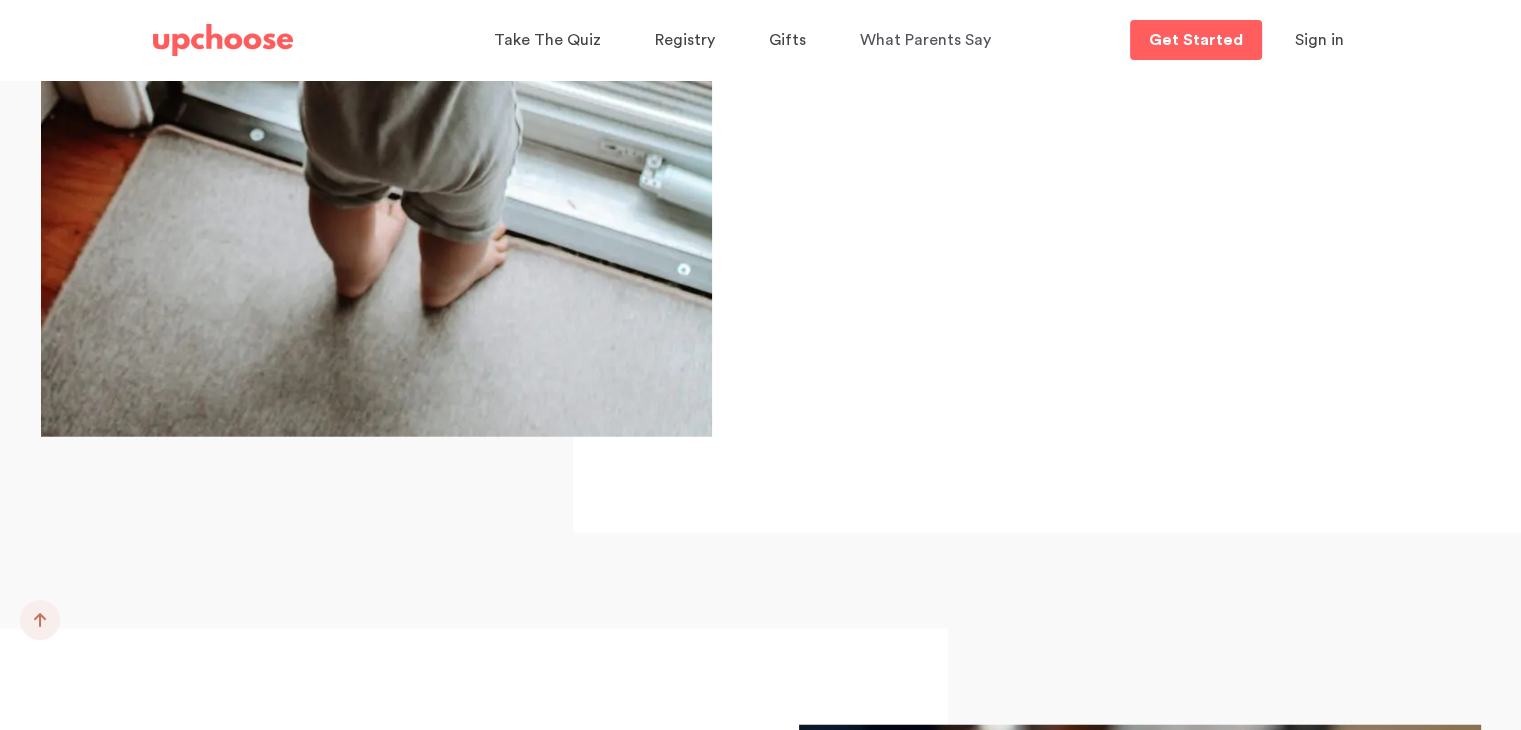 scroll, scrollTop: 4095, scrollLeft: 0, axis: vertical 